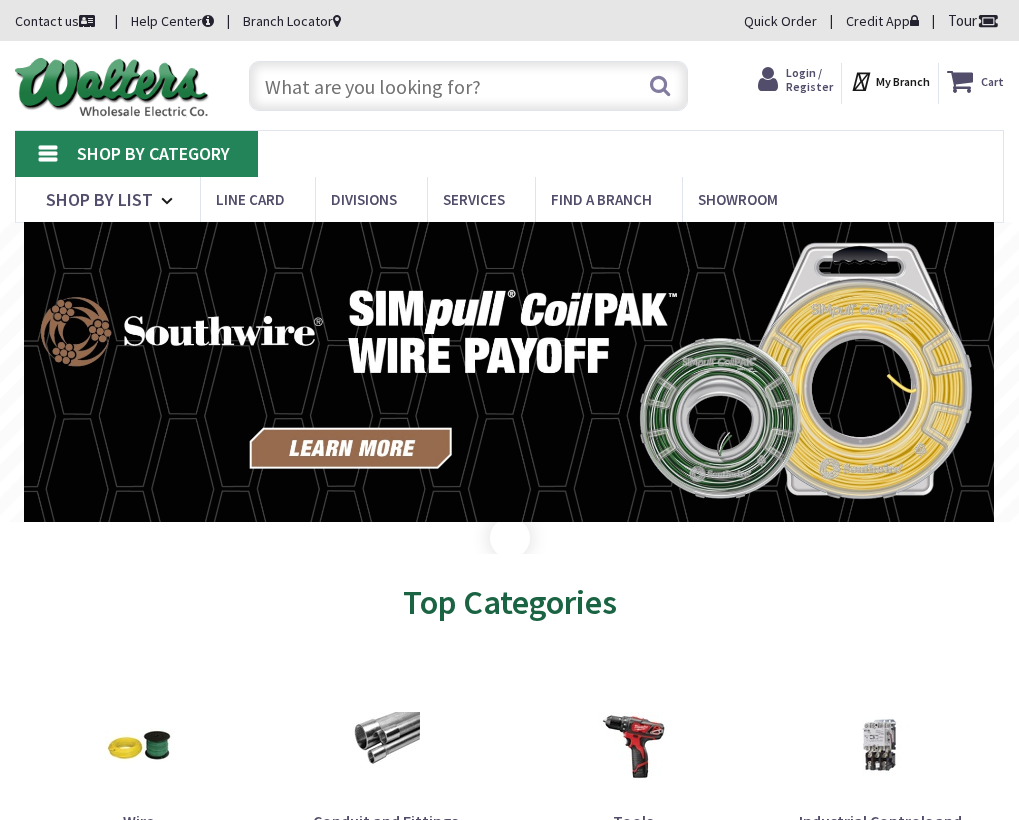 scroll, scrollTop: 0, scrollLeft: 0, axis: both 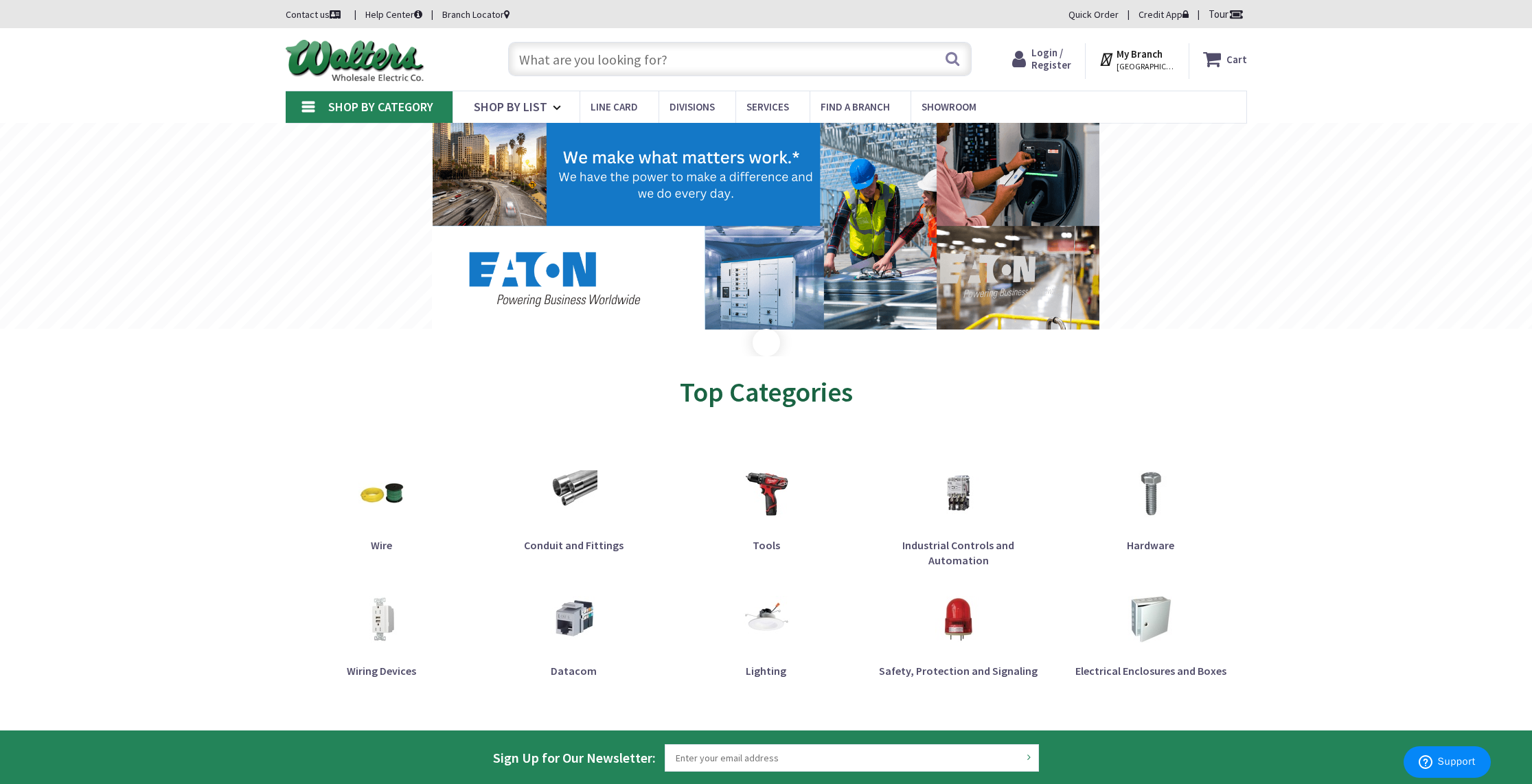 click at bounding box center (740, 59) 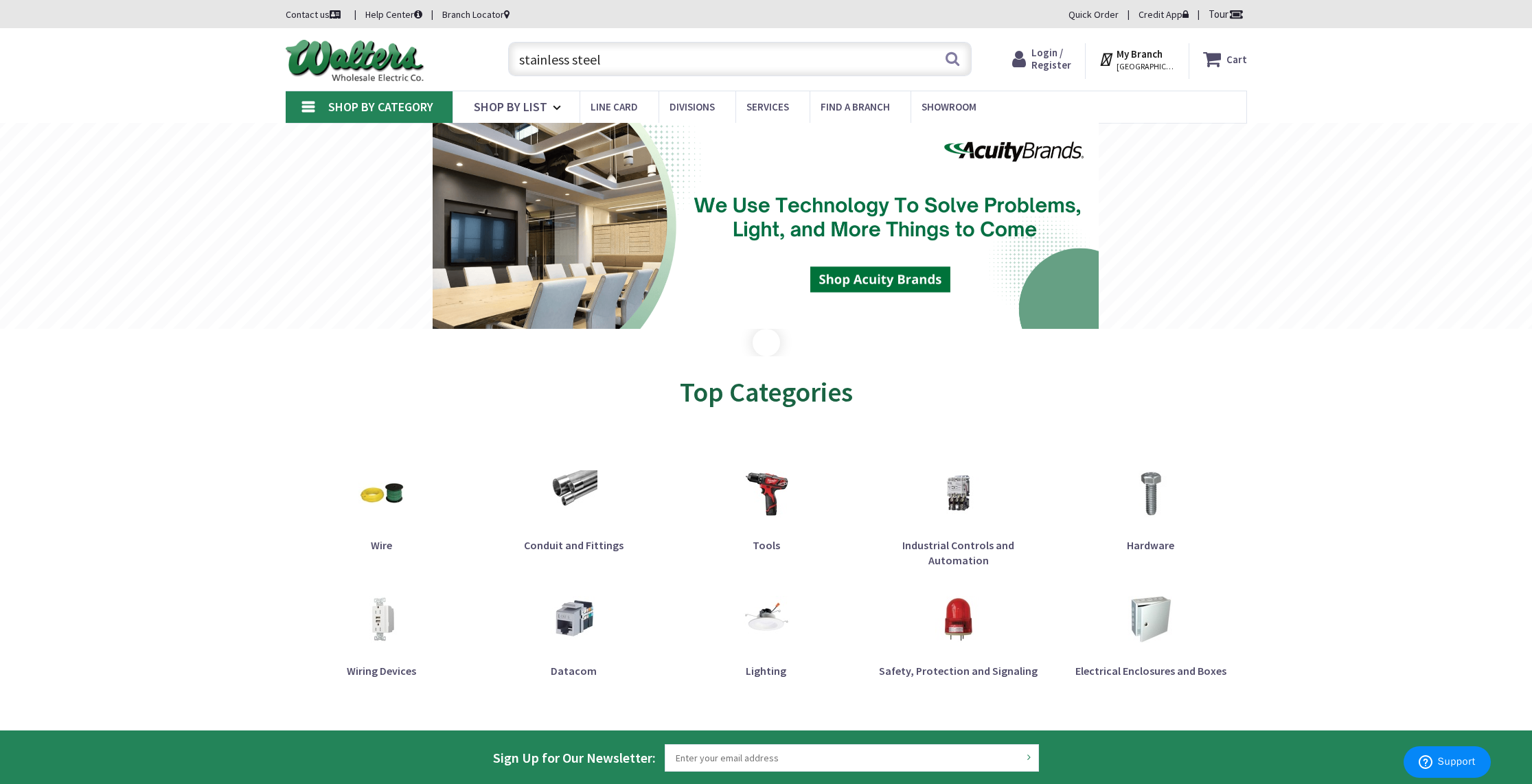 type on "stainless steel" 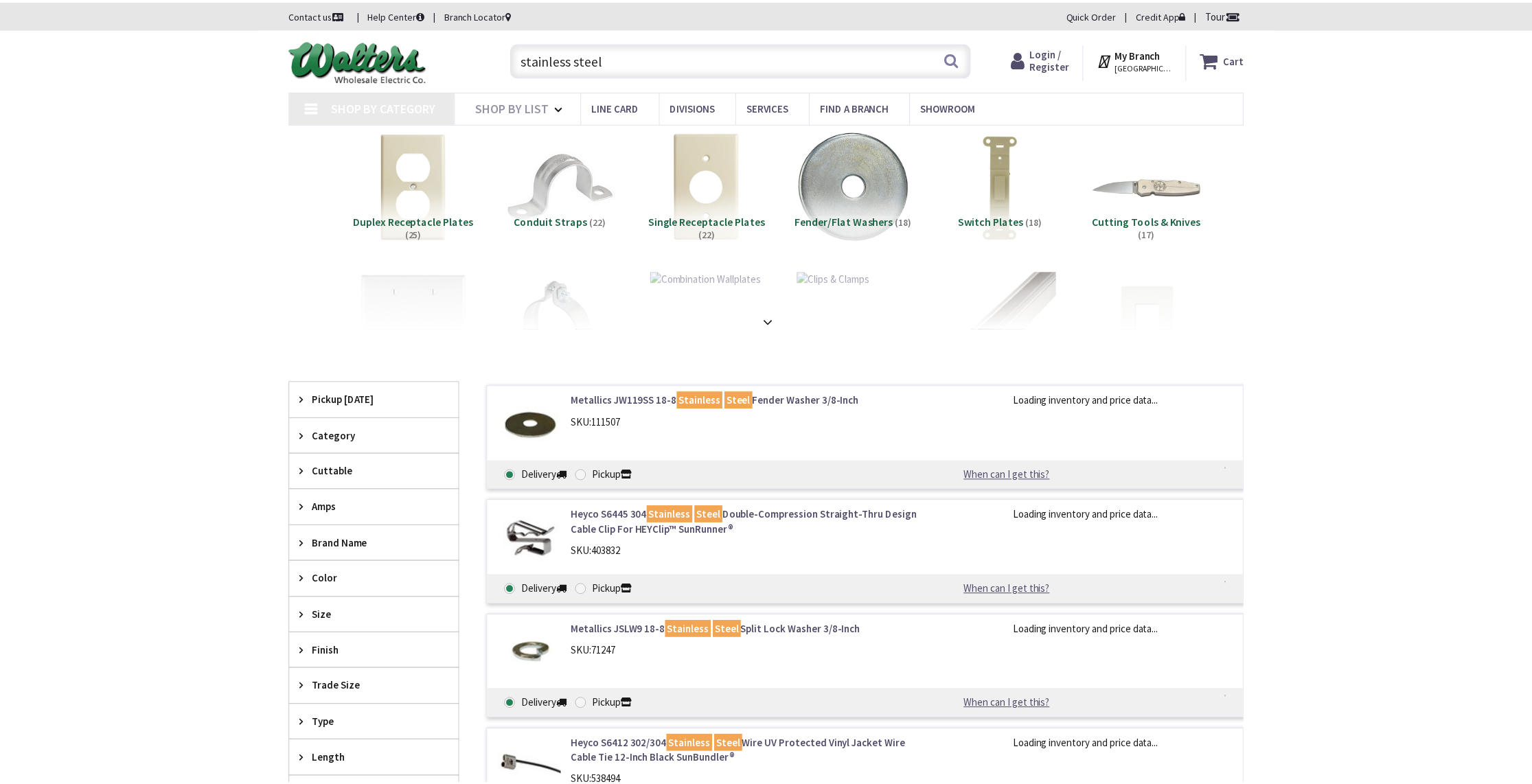 scroll, scrollTop: 0, scrollLeft: 0, axis: both 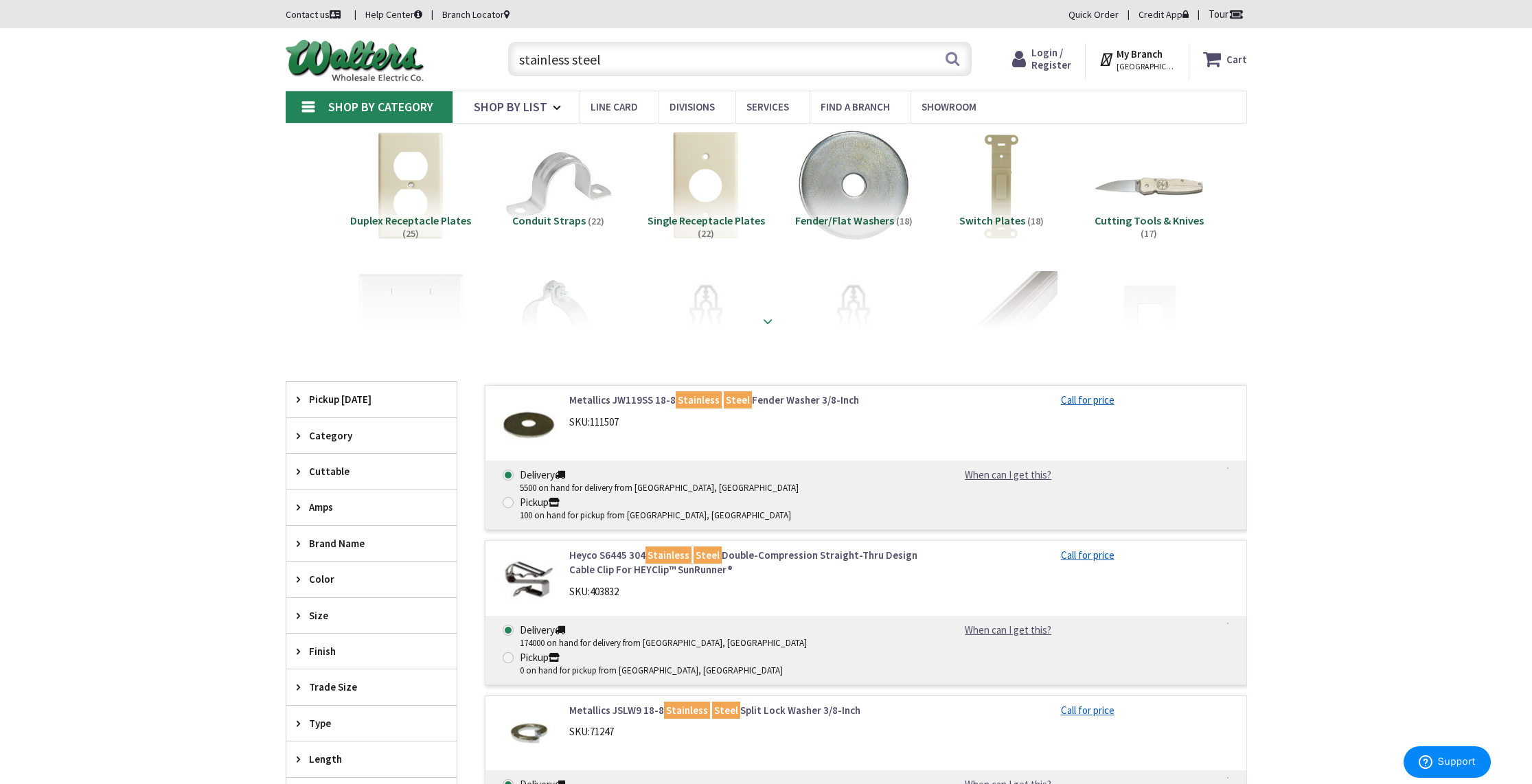 click at bounding box center [768, 321] 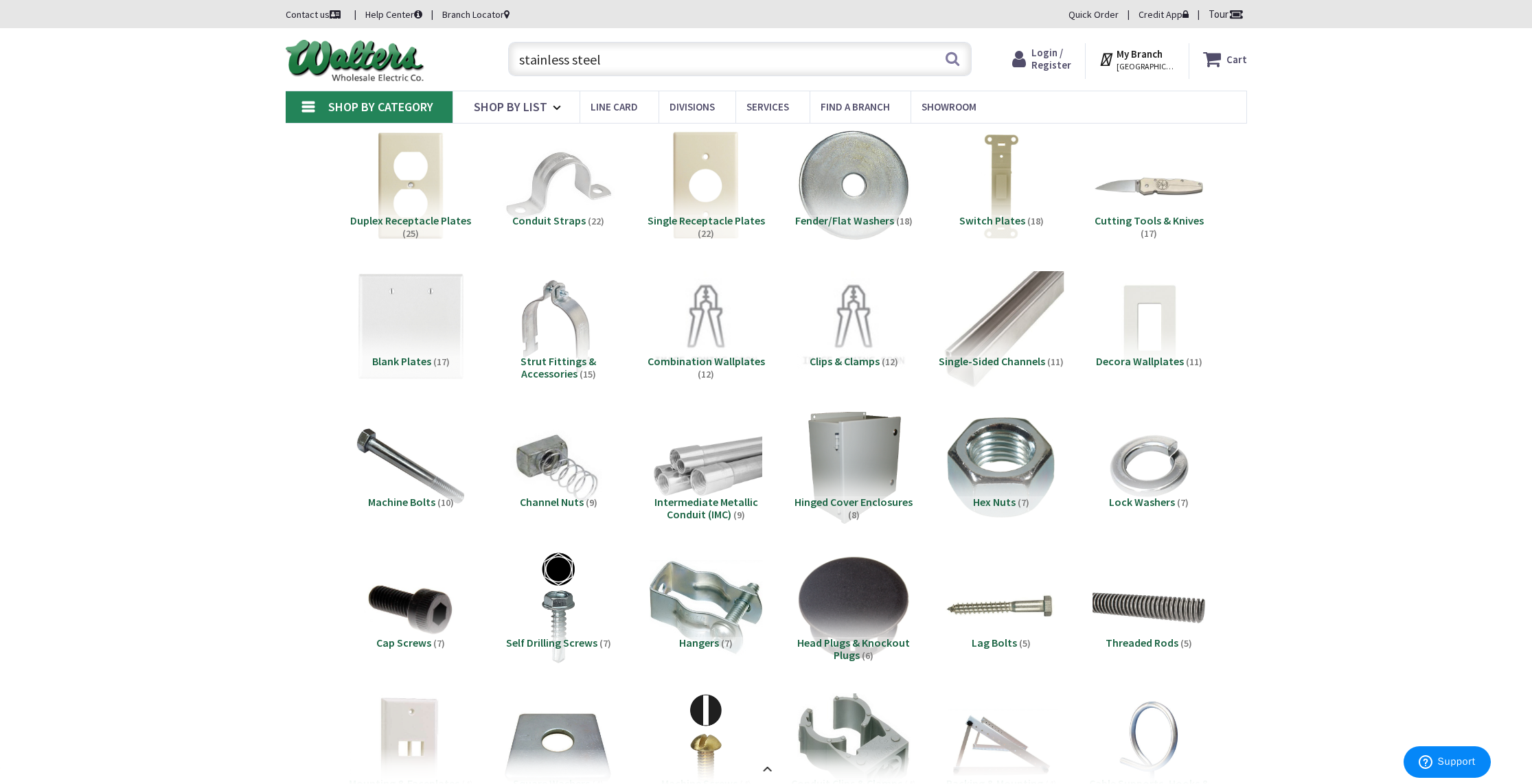 click at bounding box center (1001, 326) 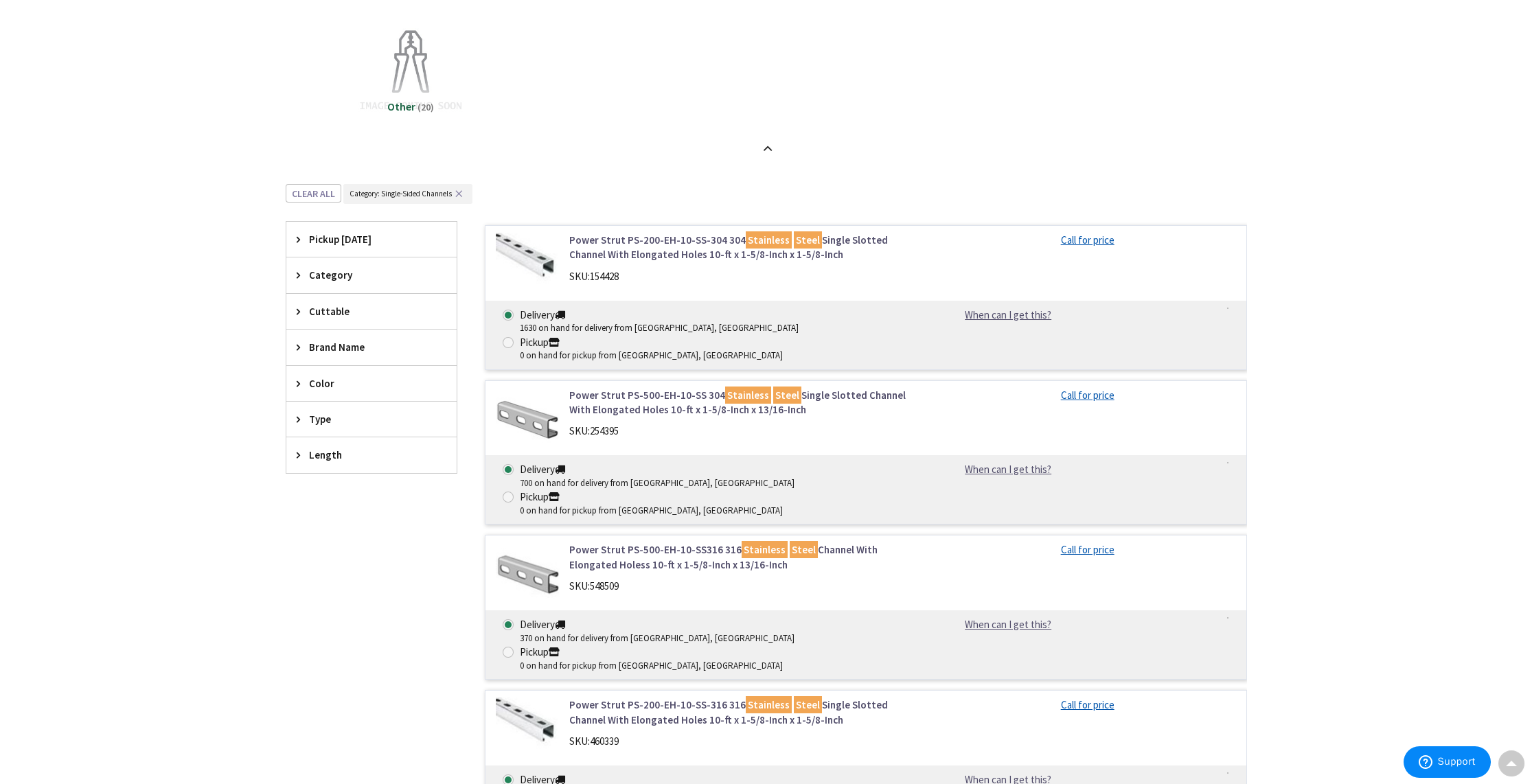 scroll, scrollTop: 1639, scrollLeft: 0, axis: vertical 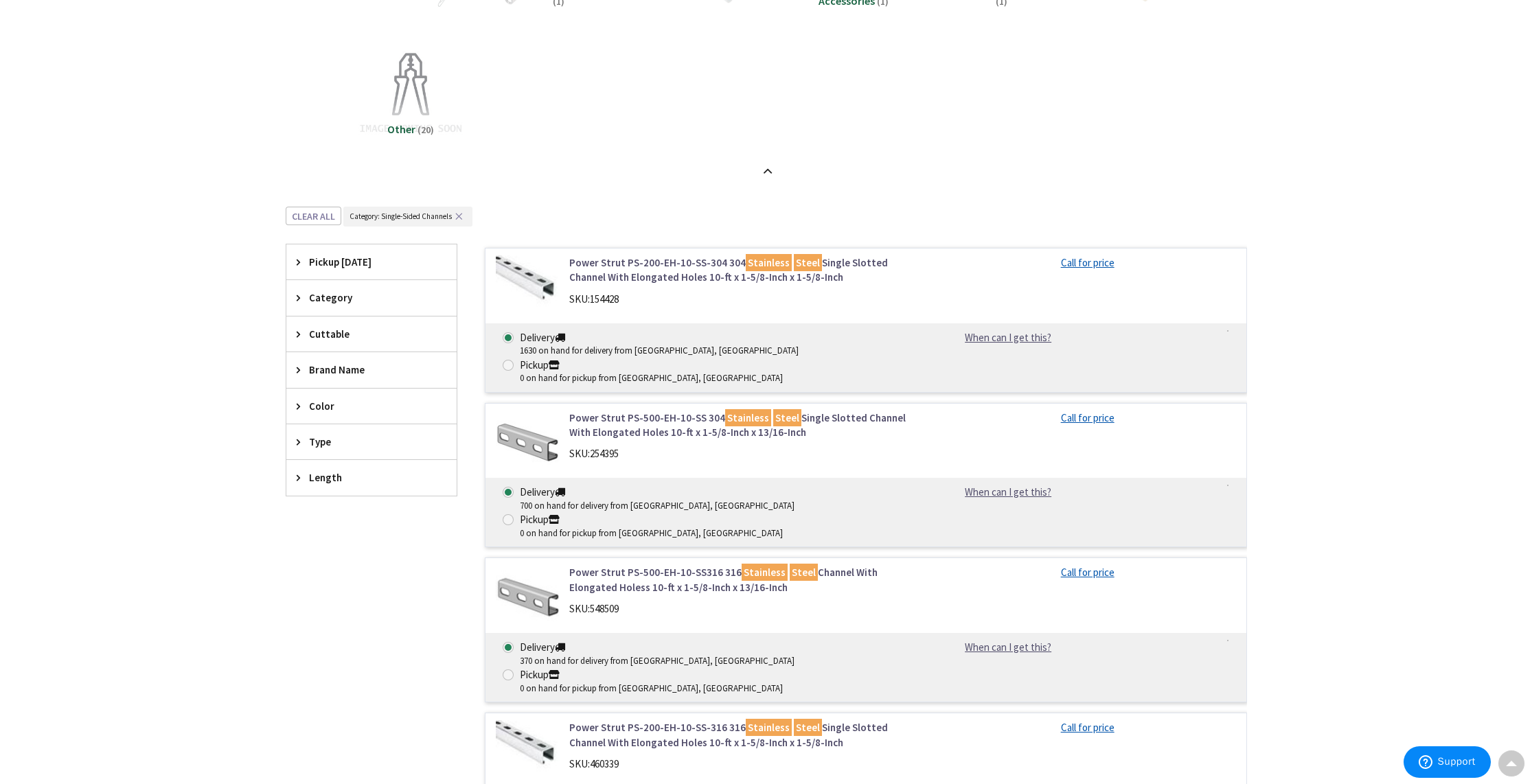 click on "✕" at bounding box center (459, 216) 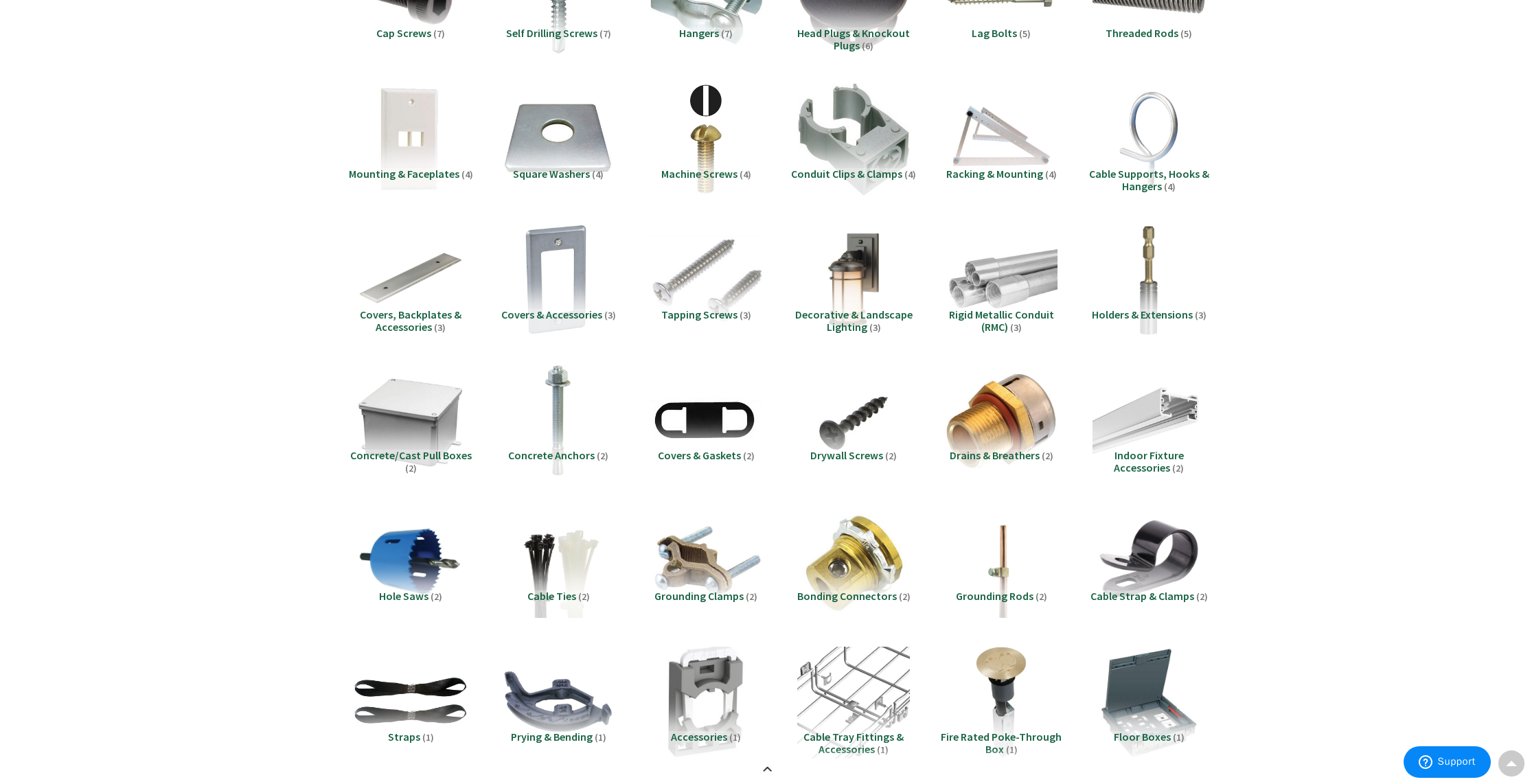 scroll, scrollTop: 0, scrollLeft: 0, axis: both 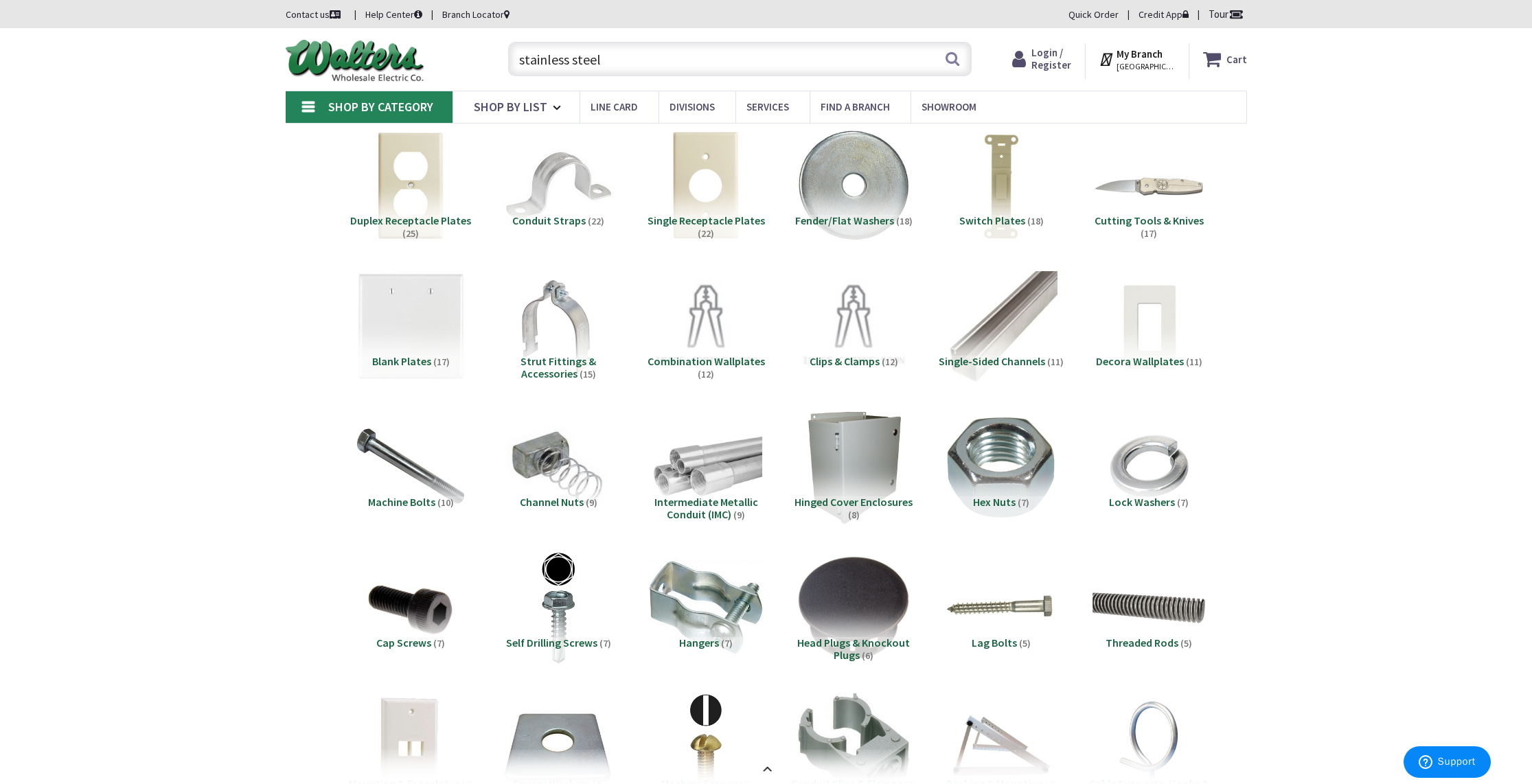 click at bounding box center [558, 467] 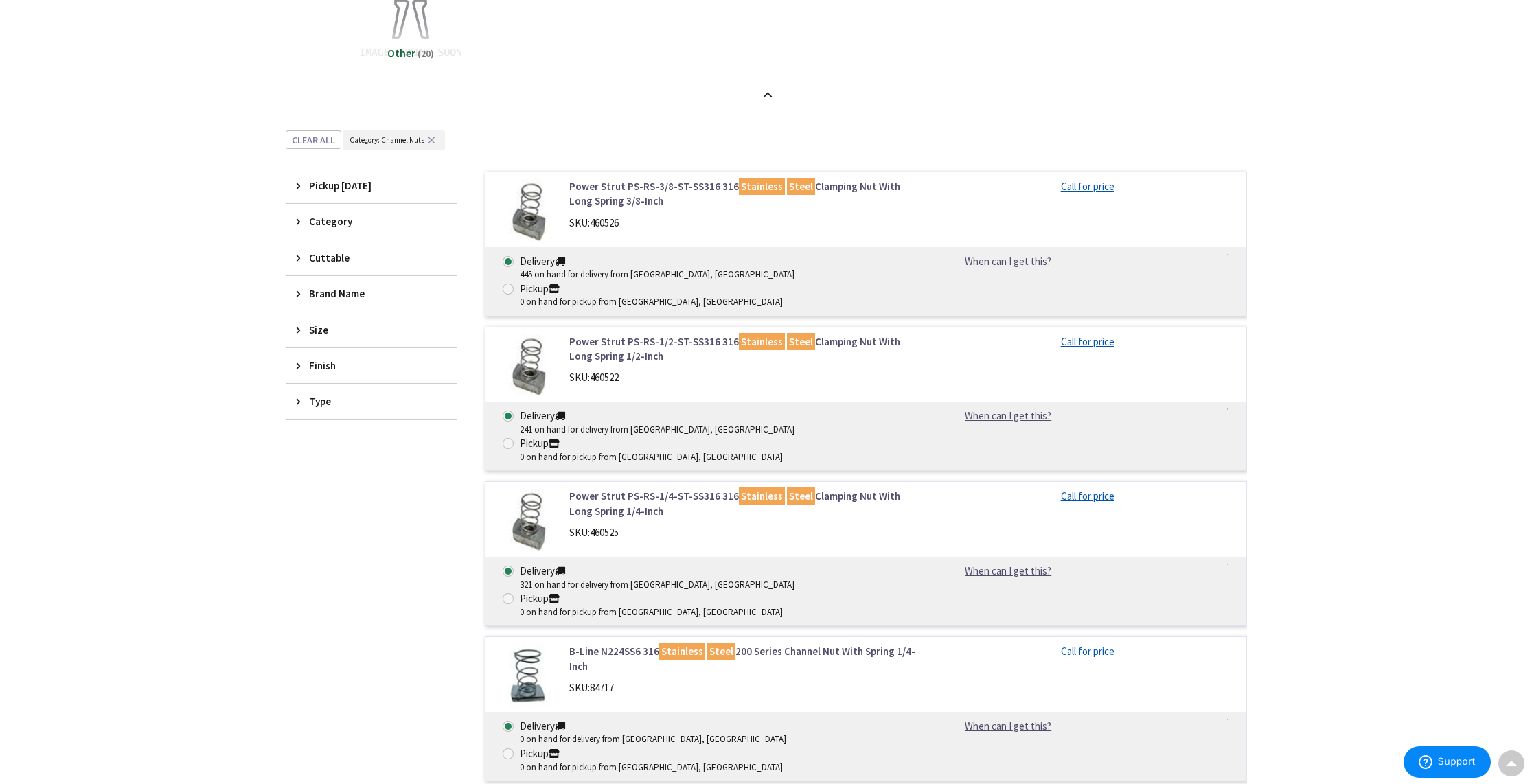 scroll, scrollTop: 1433, scrollLeft: 0, axis: vertical 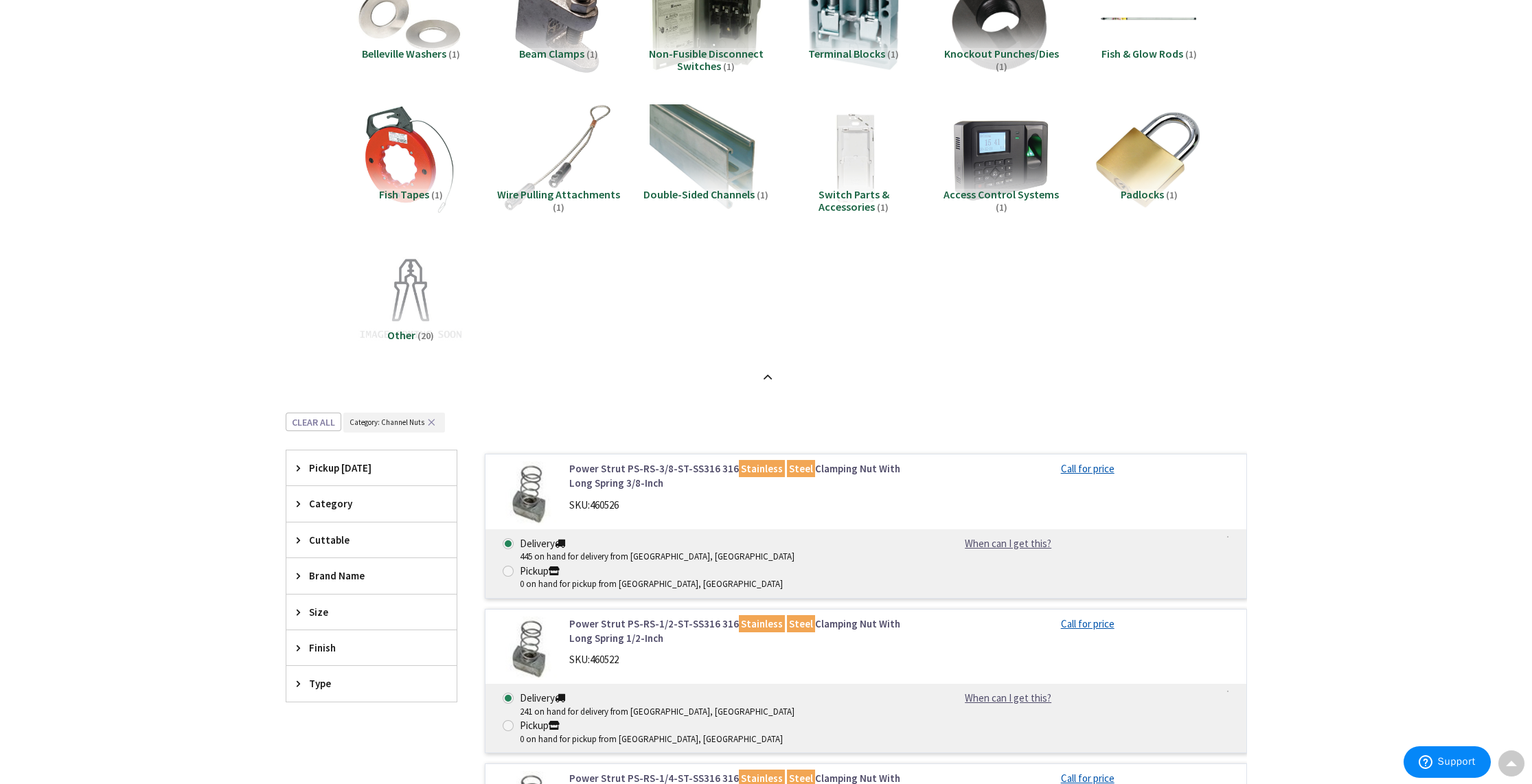 click on "✕" at bounding box center [431, 422] 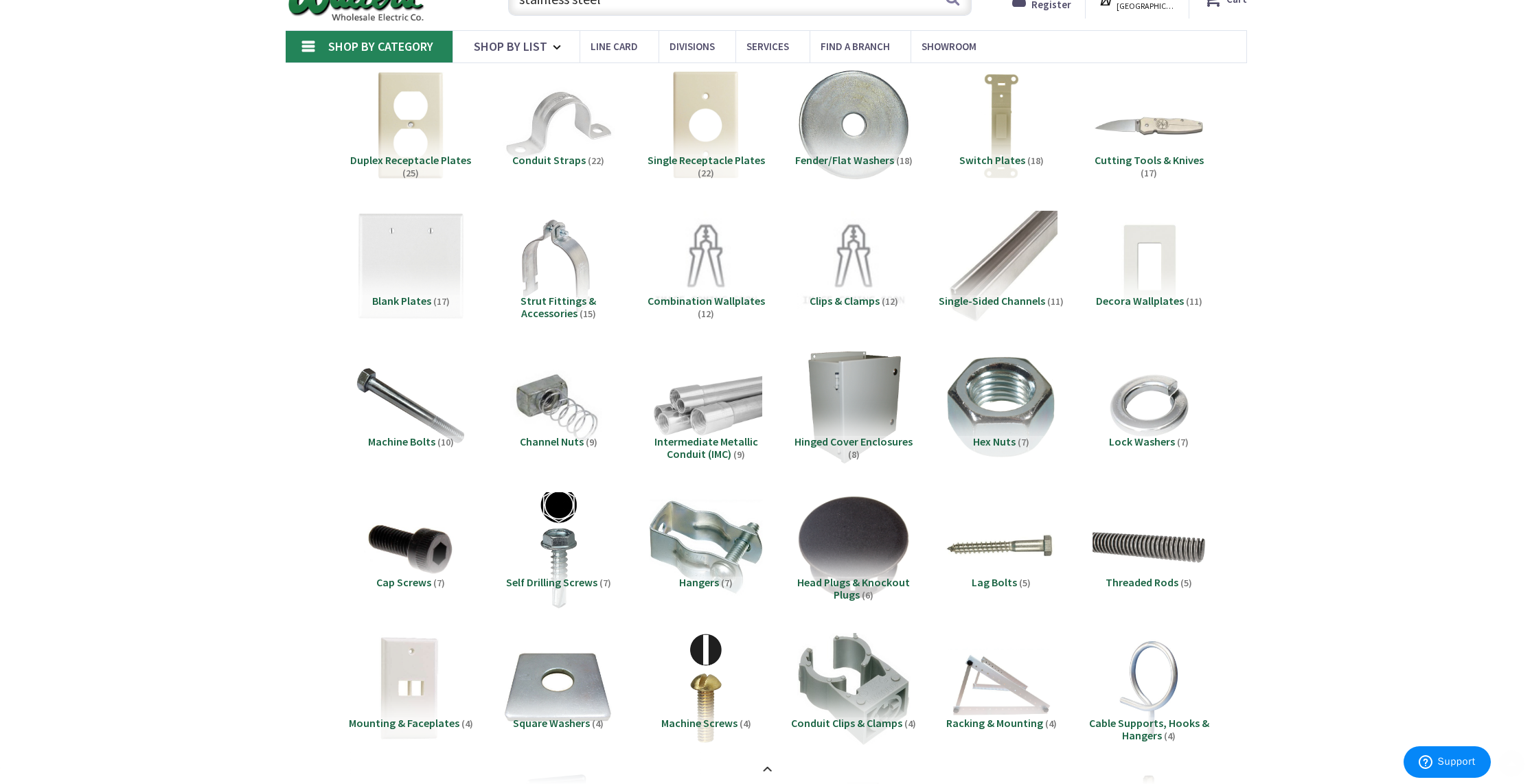 scroll, scrollTop: 266, scrollLeft: 0, axis: vertical 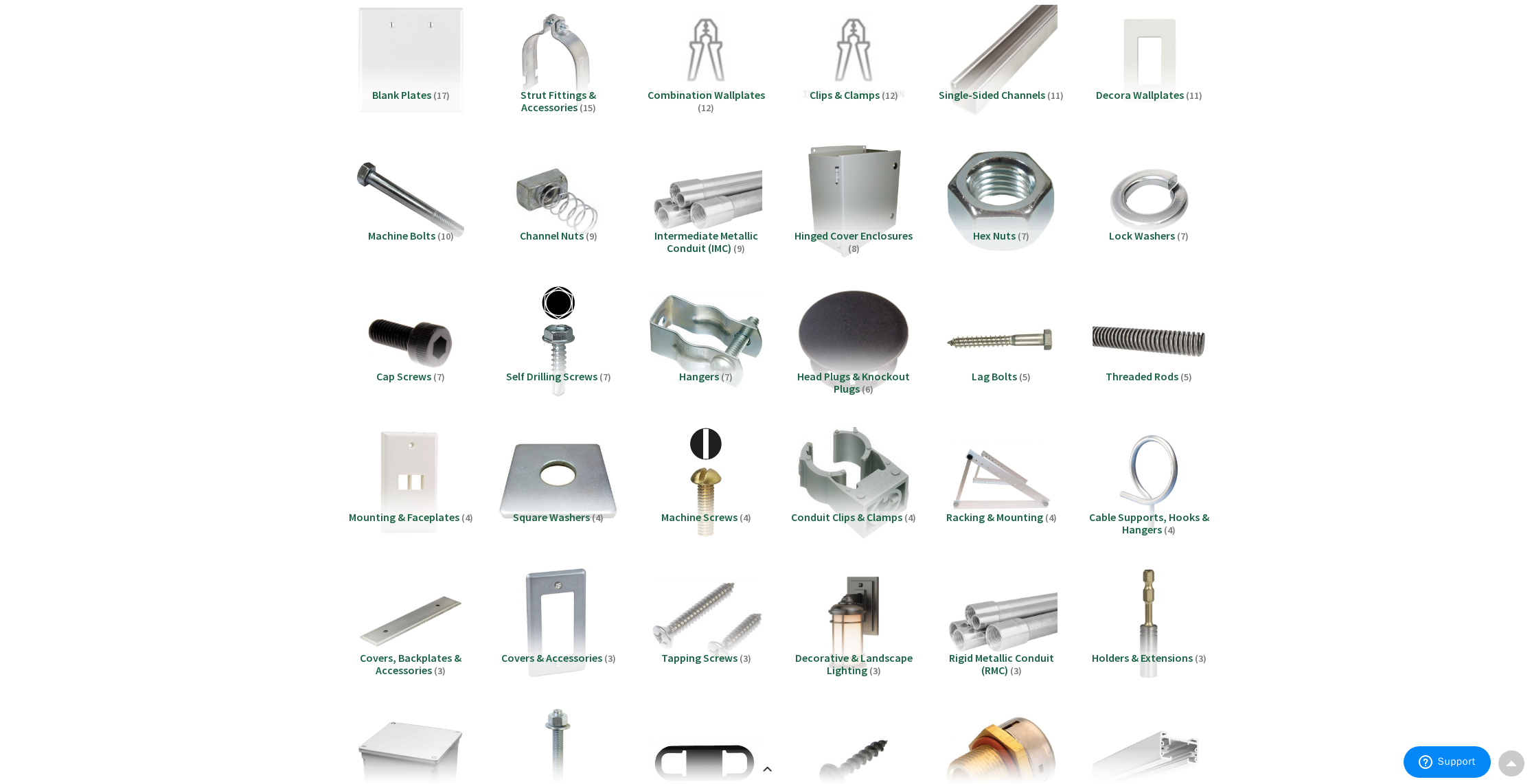 click at bounding box center (558, 482) 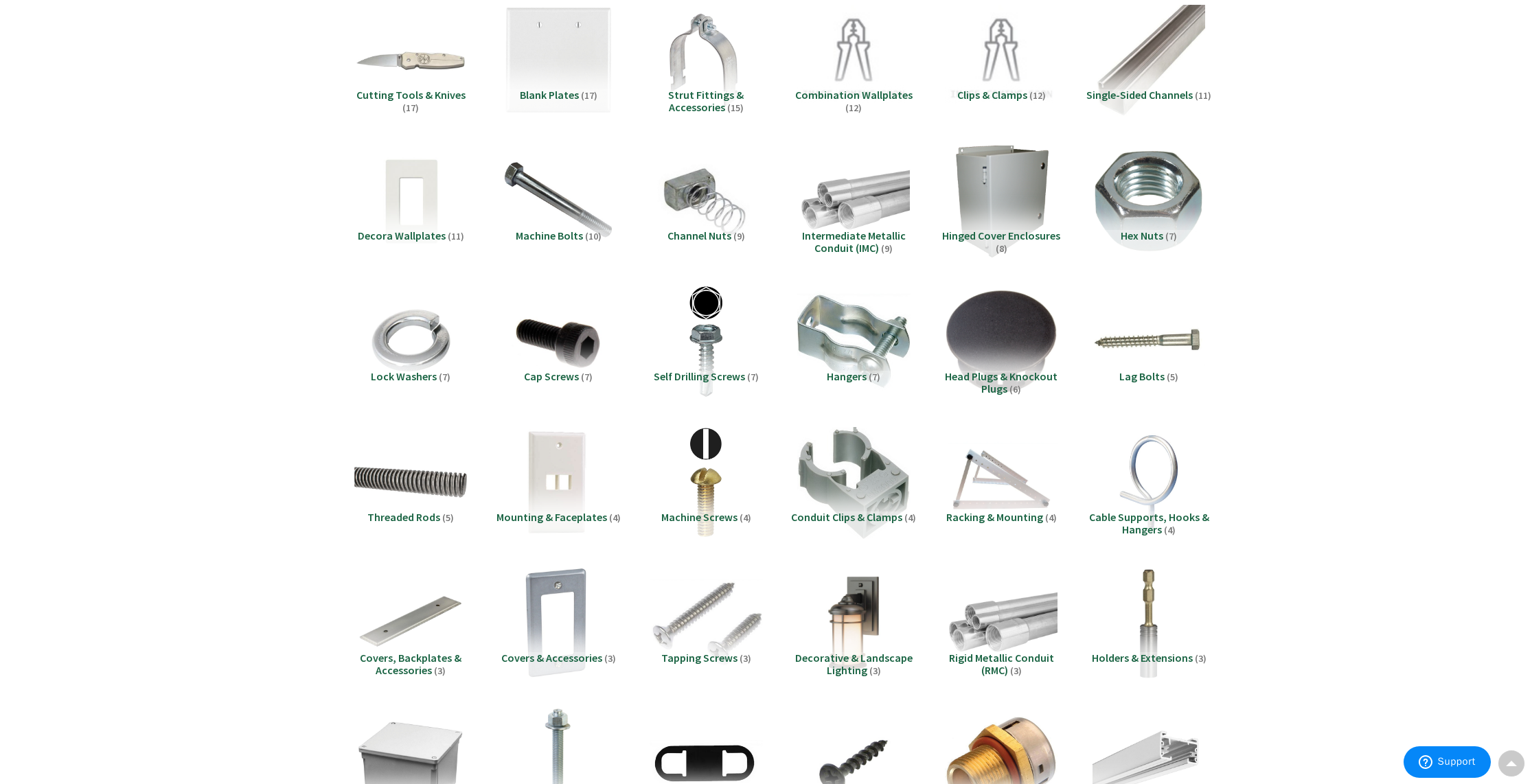 scroll, scrollTop: 1845, scrollLeft: 0, axis: vertical 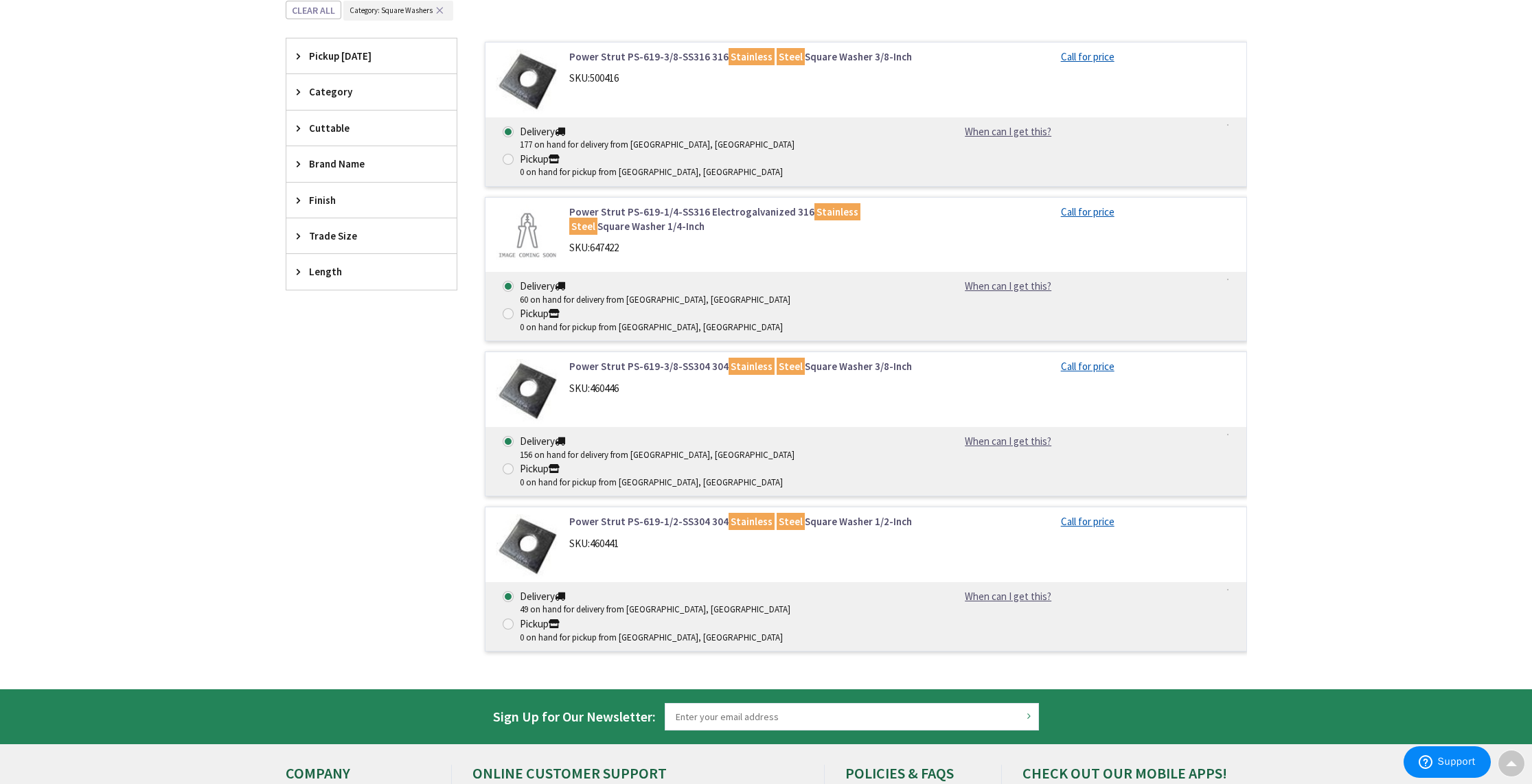 click on "✕" at bounding box center [439, 10] 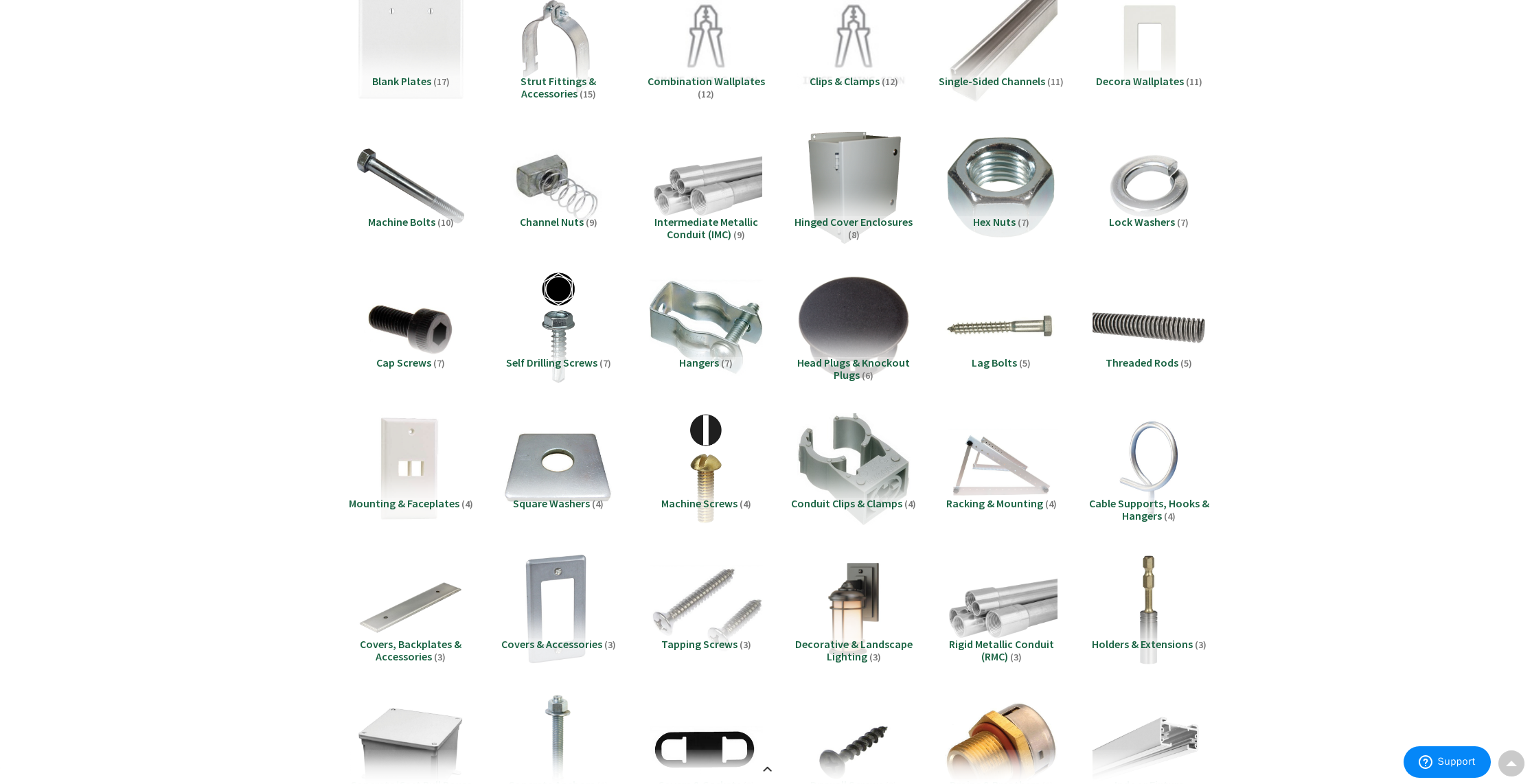 scroll, scrollTop: 0, scrollLeft: 0, axis: both 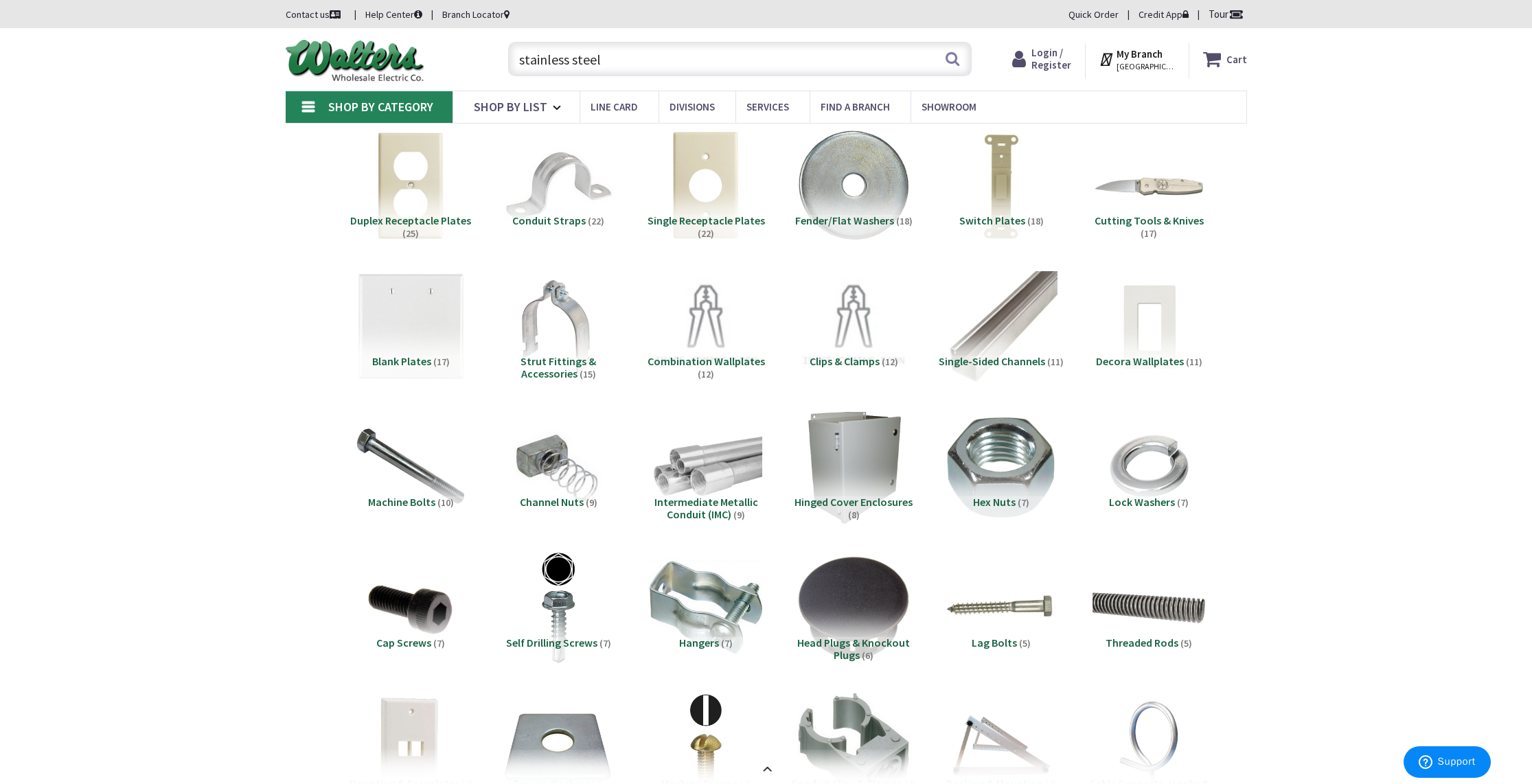 click on "stainless steel" at bounding box center [740, 59] 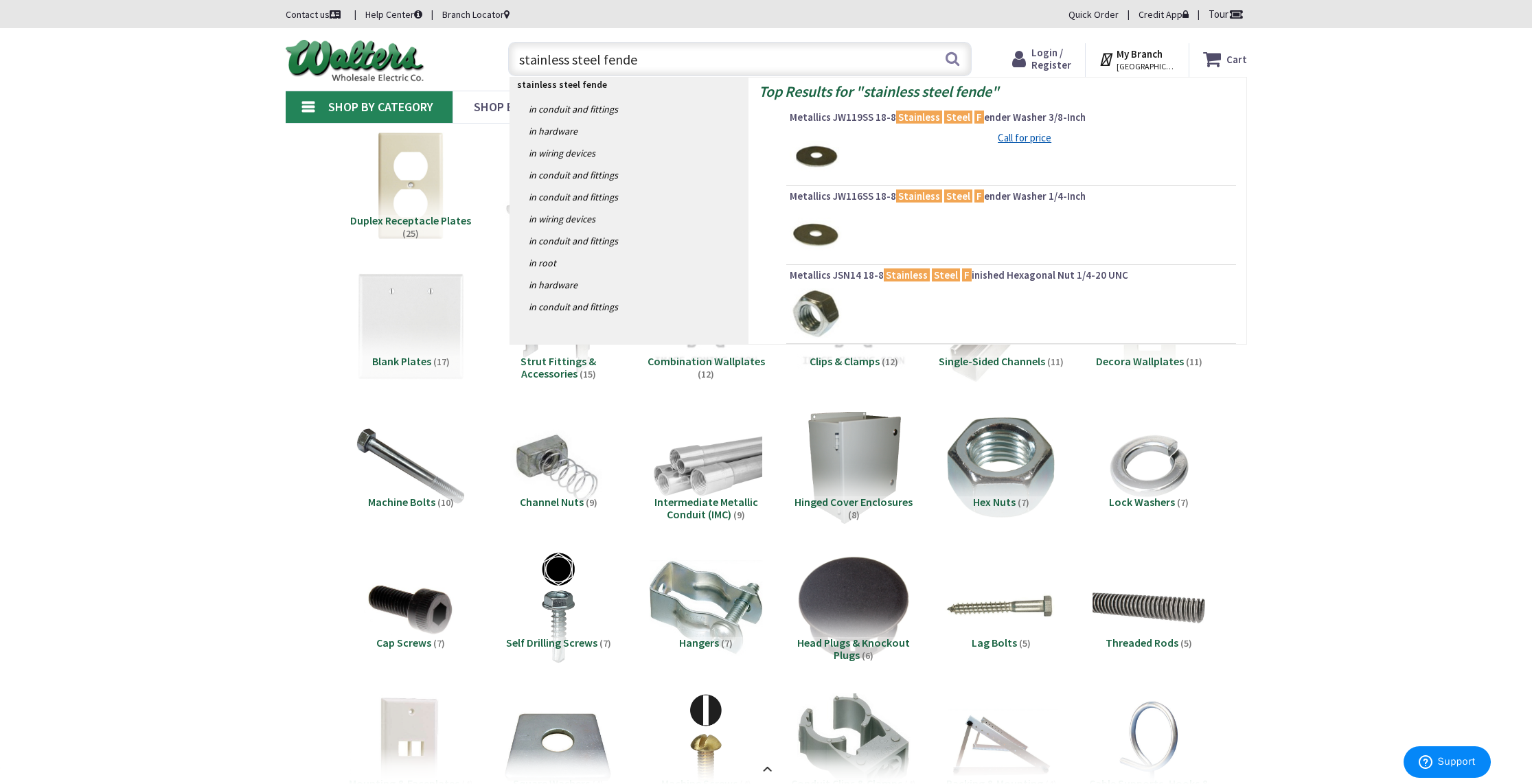 type on "stainless steel fender" 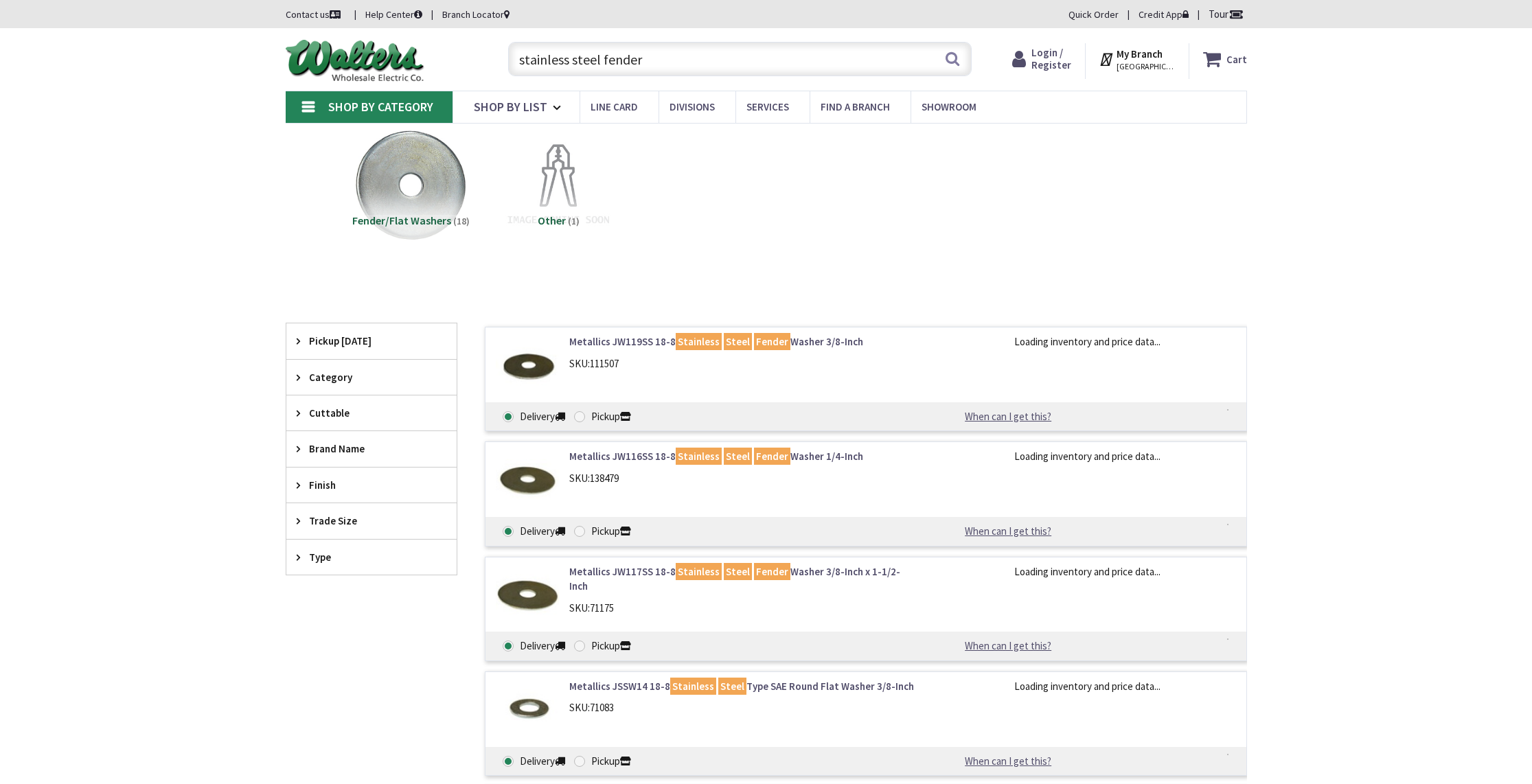 scroll, scrollTop: 0, scrollLeft: 0, axis: both 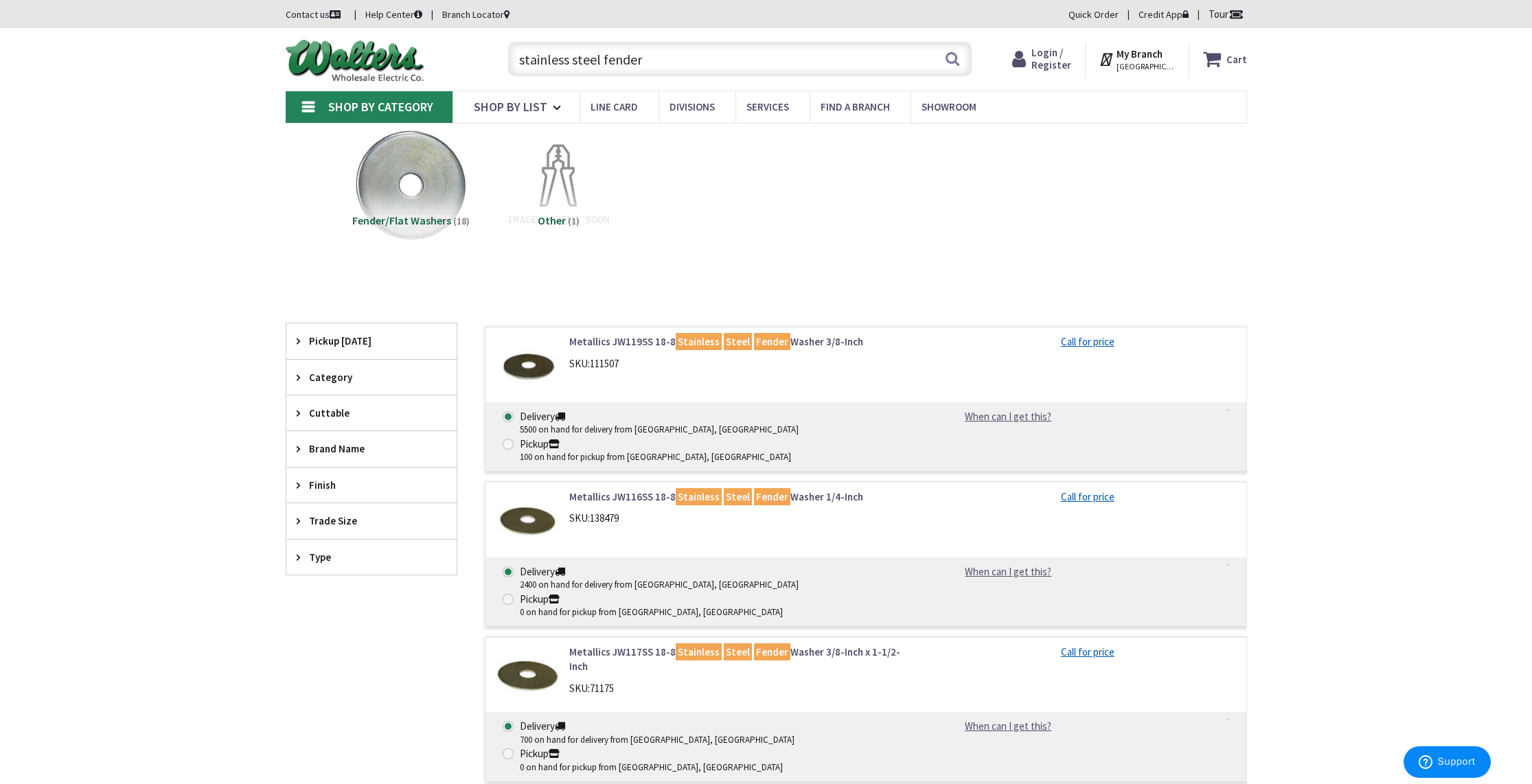 click on "stainless steel fender" at bounding box center (740, 59) 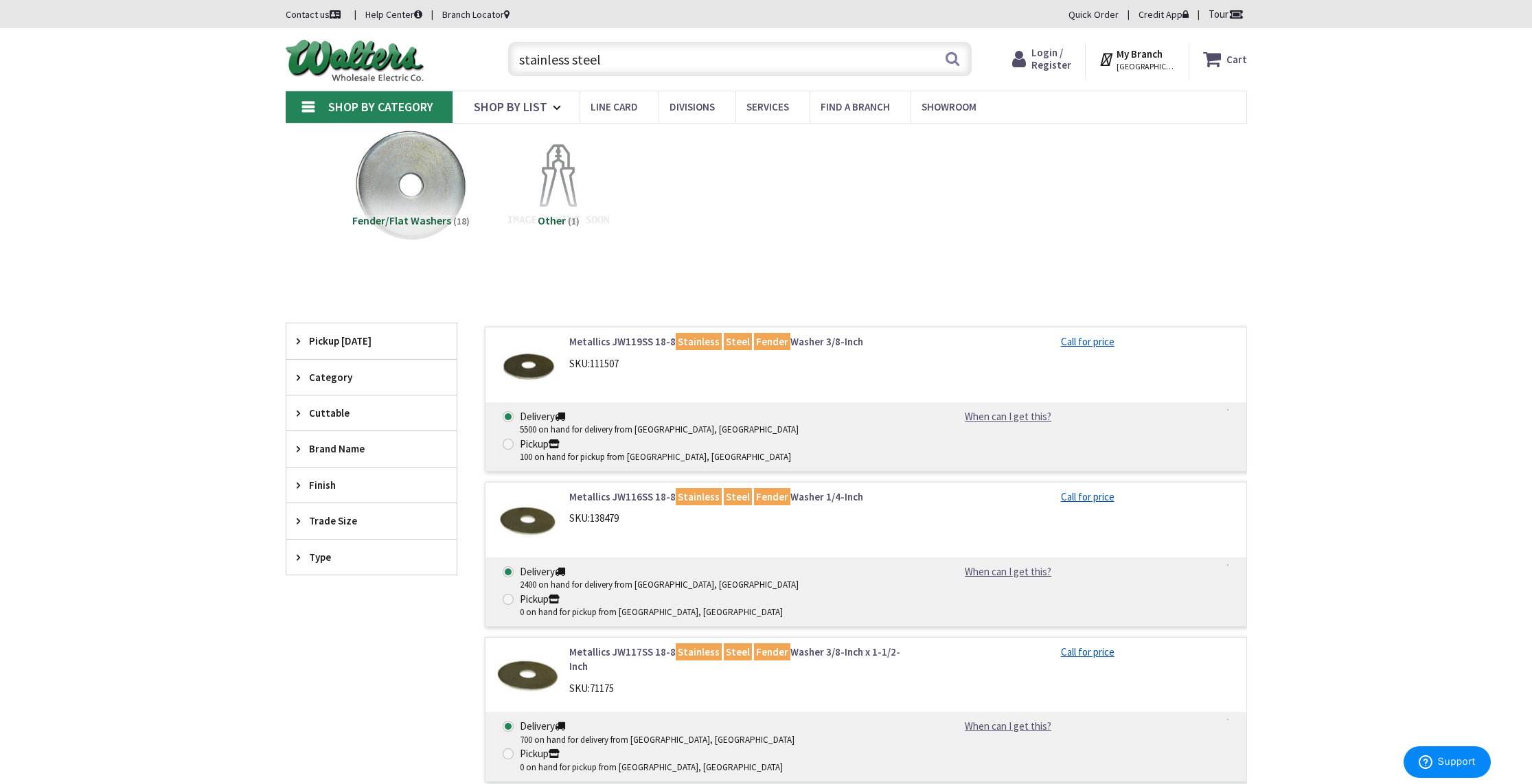 type on "stainless steel" 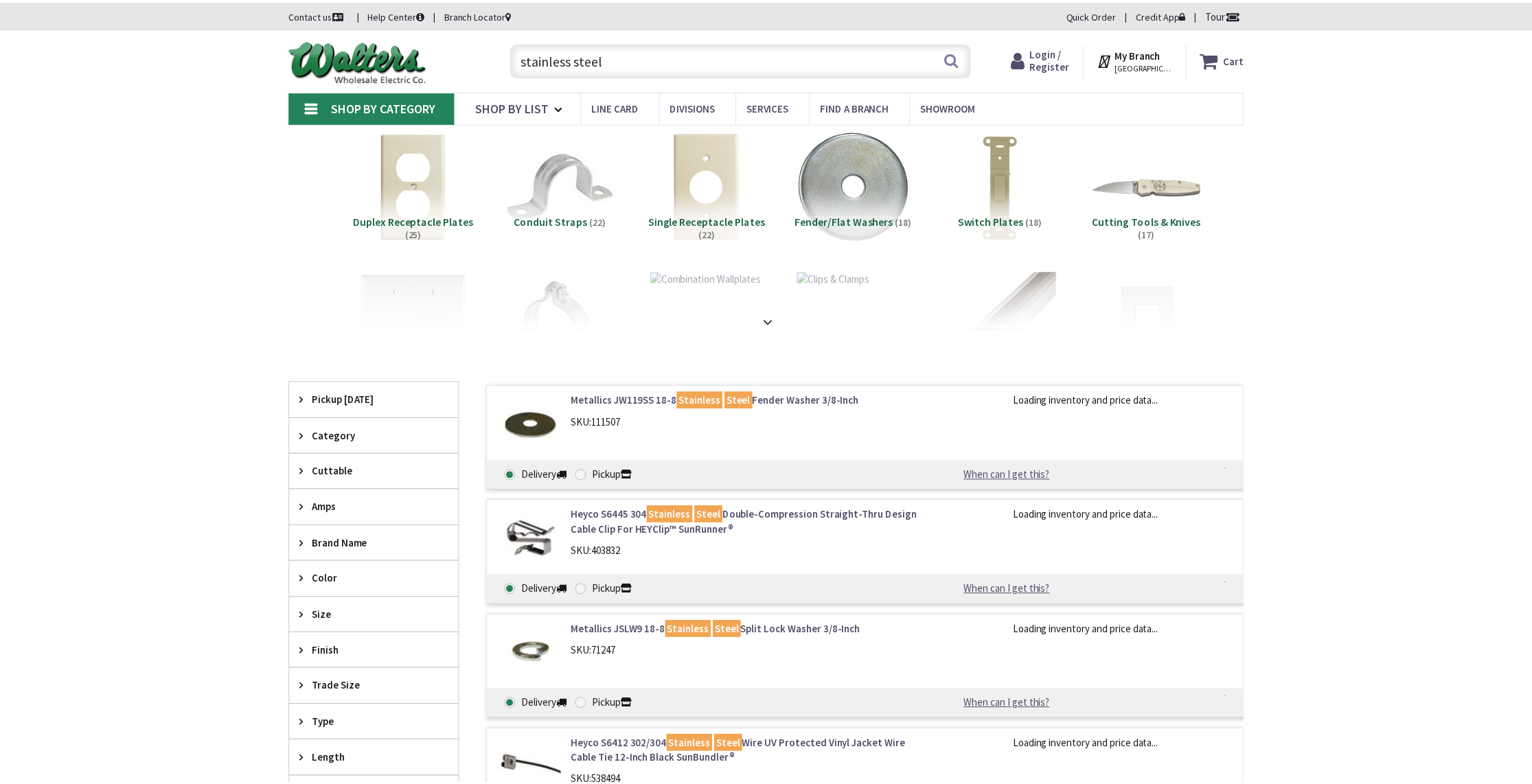 scroll, scrollTop: 0, scrollLeft: 0, axis: both 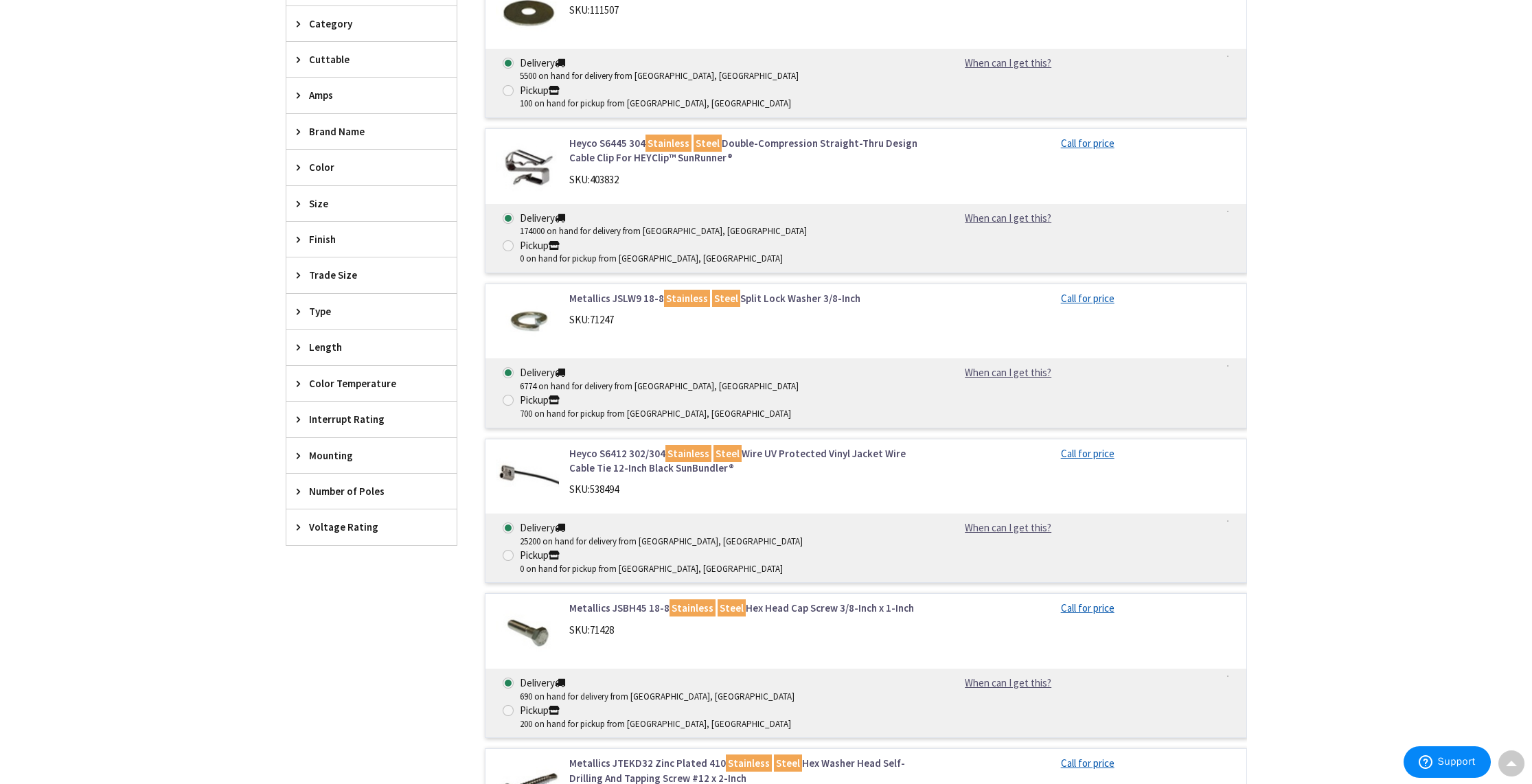click on "Skip to Content
Toggle Nav
stainless steel
Search
Cart
My Cart
Close" at bounding box center [766, 761] 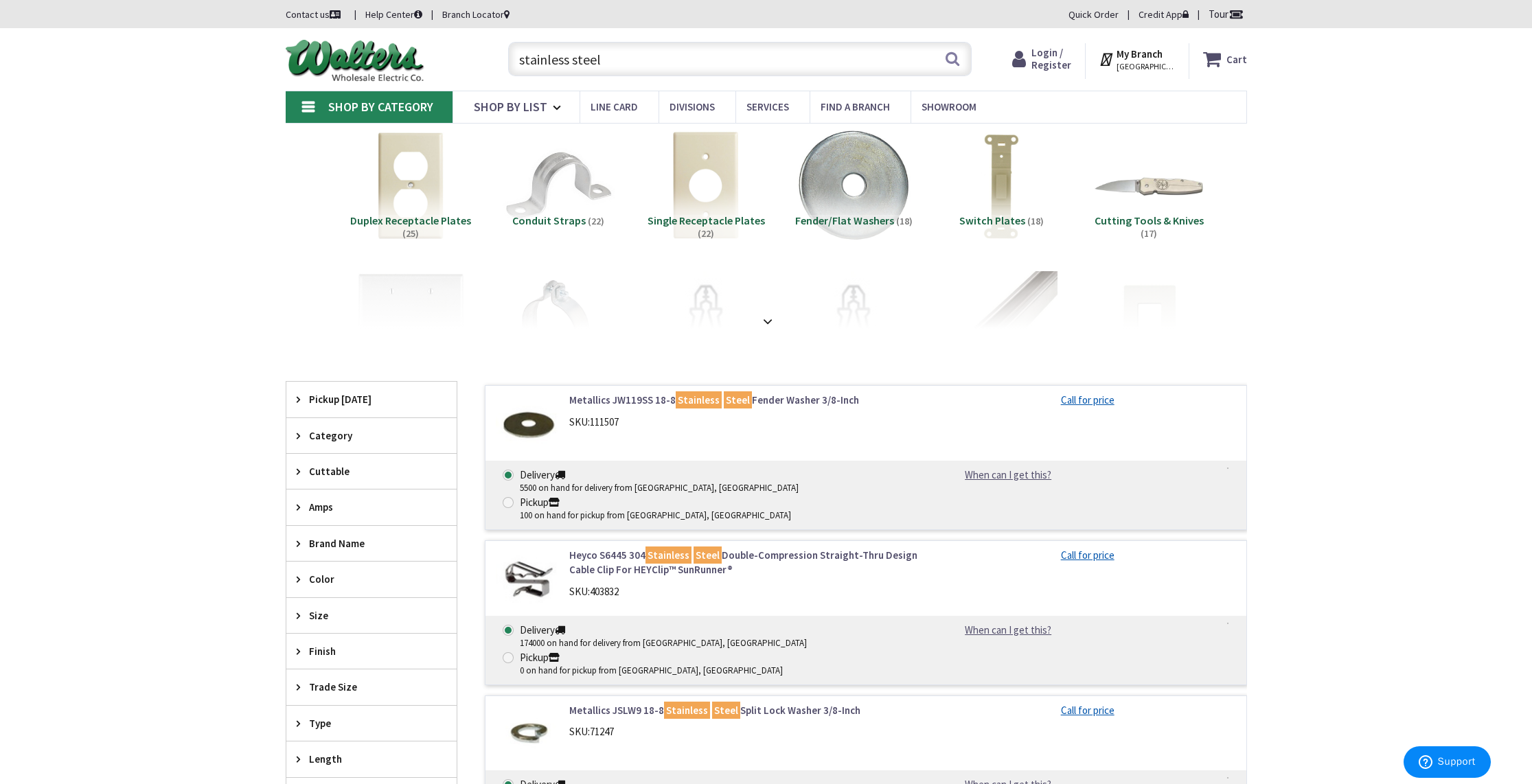 drag, startPoint x: 610, startPoint y: 60, endPoint x: 313, endPoint y: 62, distance: 297.0067 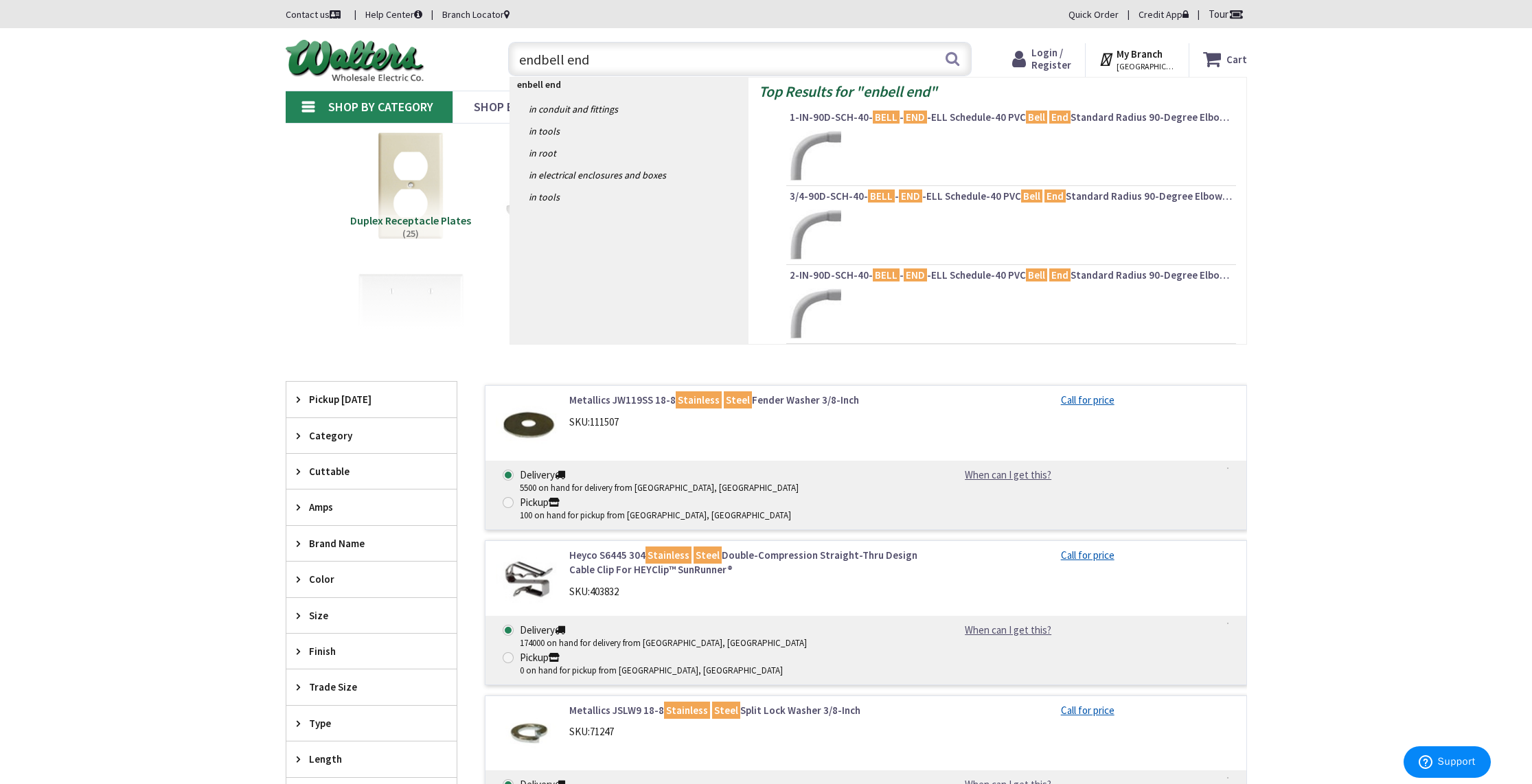 type on "end bell end" 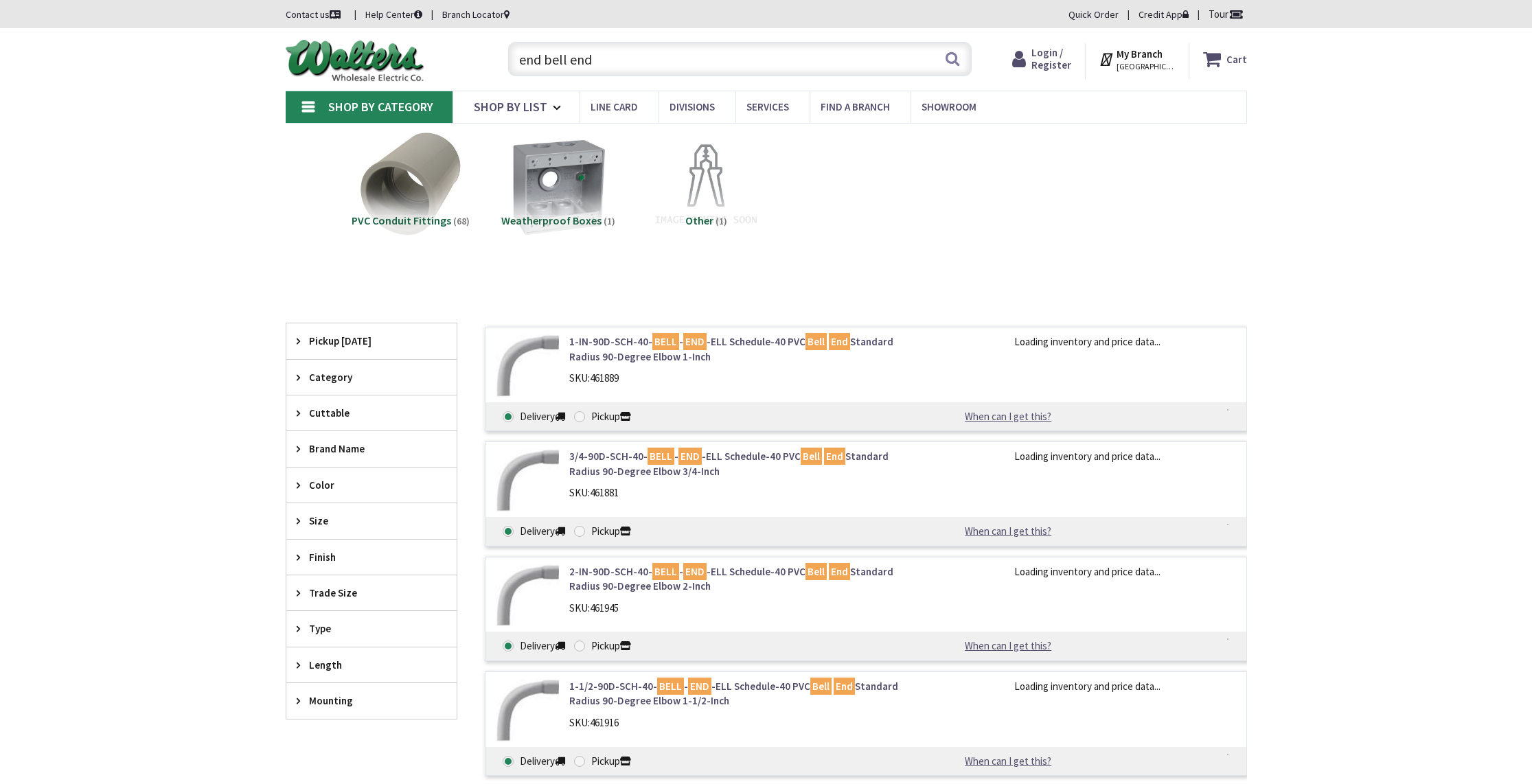 scroll, scrollTop: 0, scrollLeft: 0, axis: both 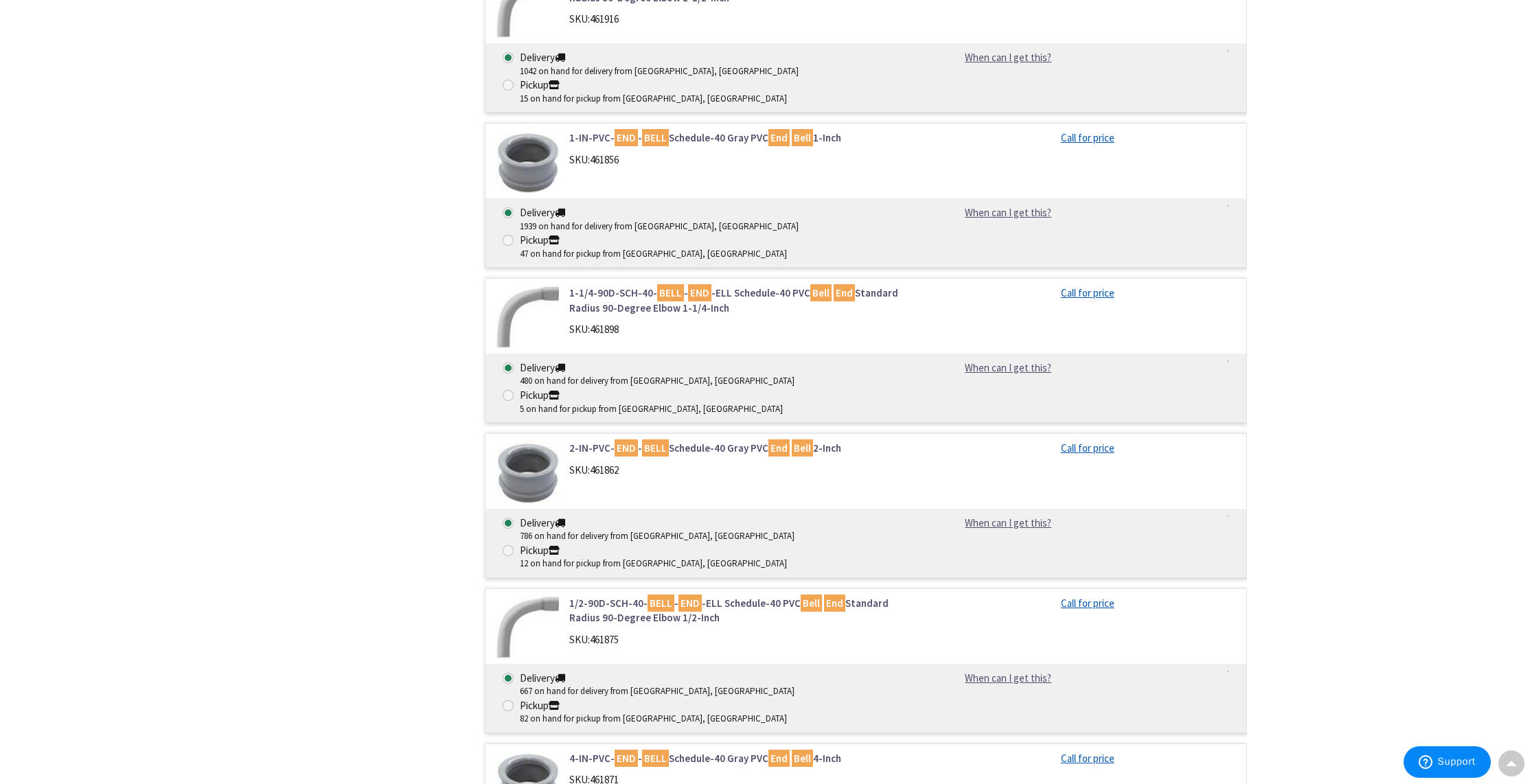 type on "[GEOGRAPHIC_DATA], [GEOGRAPHIC_DATA]" 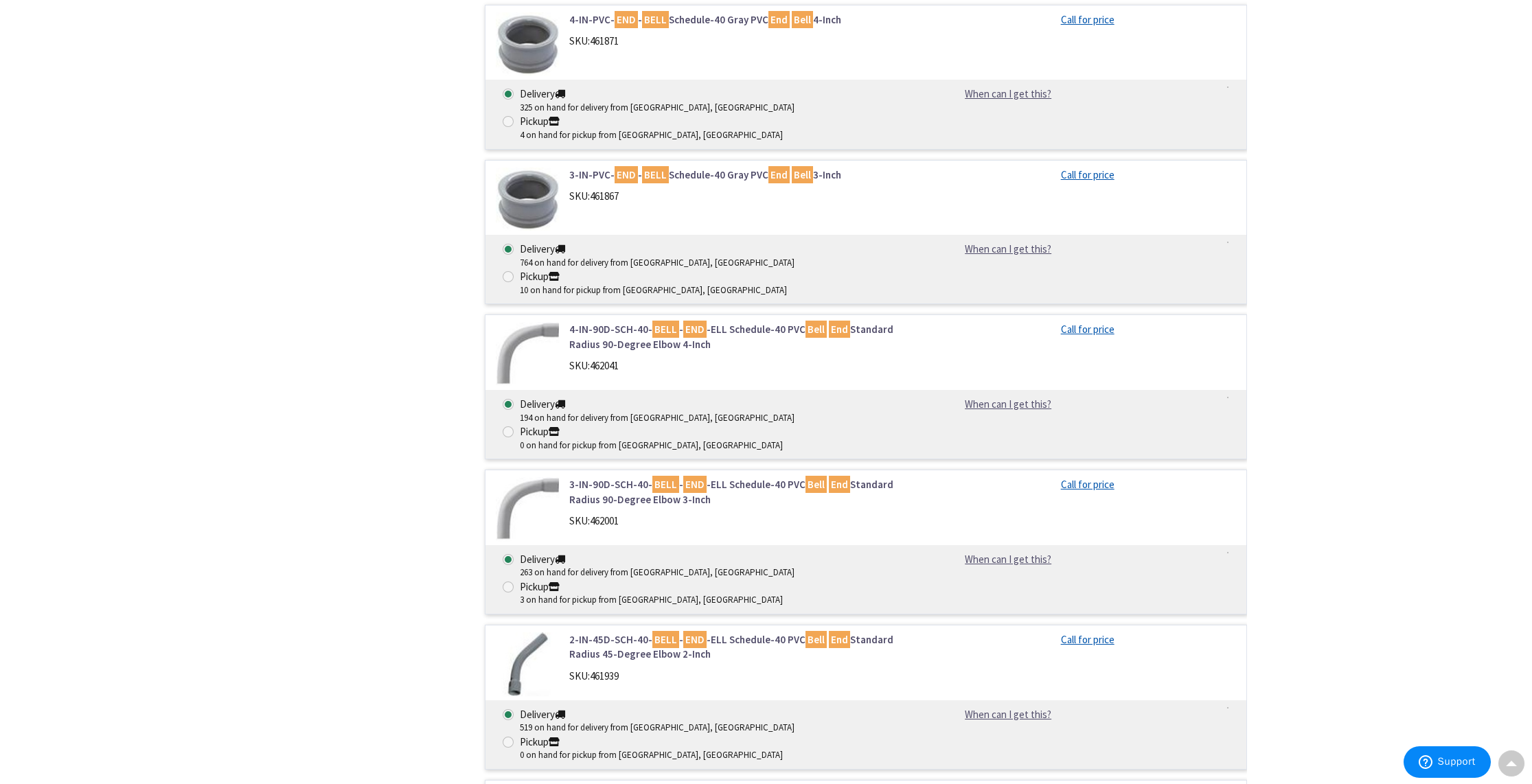 scroll, scrollTop: 1648, scrollLeft: 0, axis: vertical 